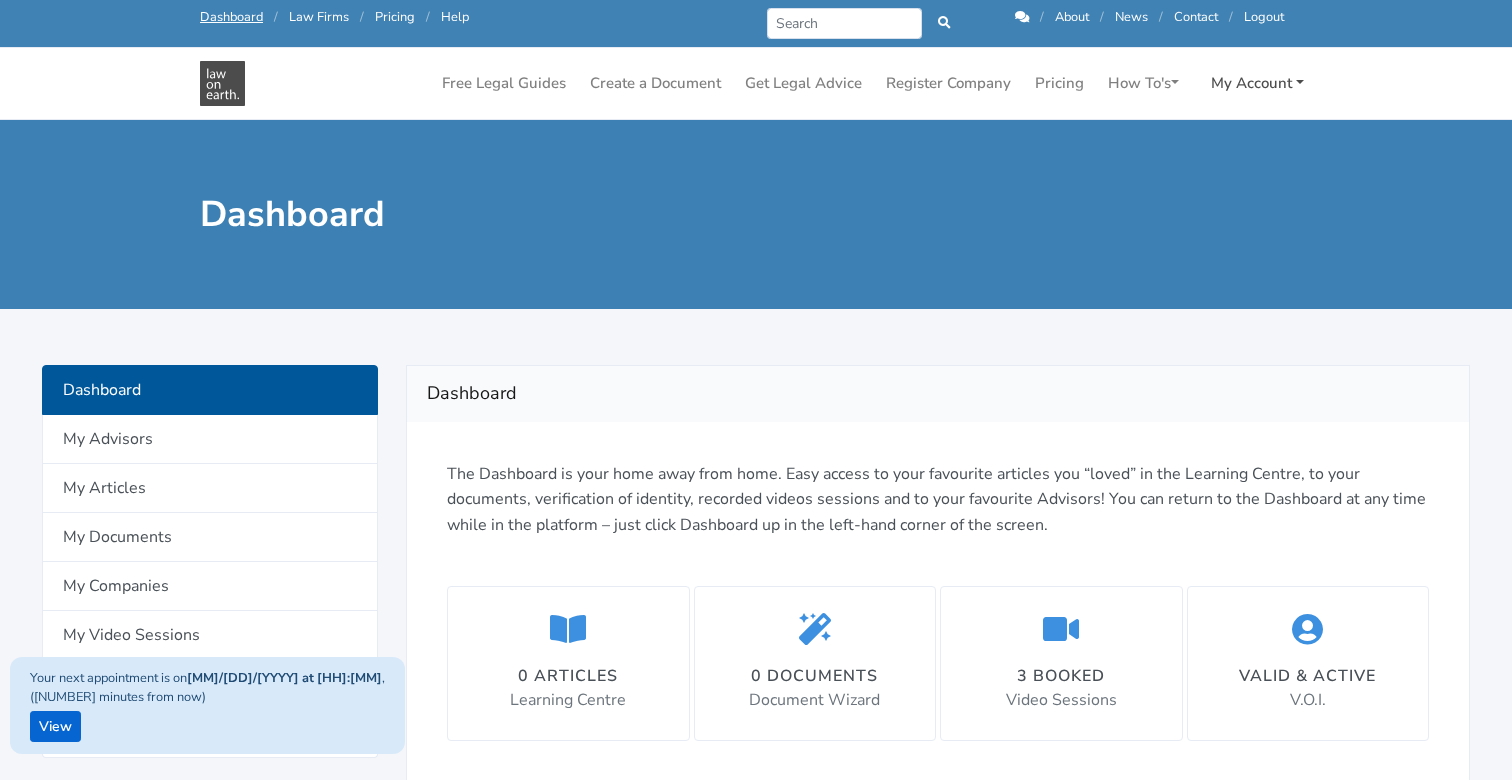 scroll, scrollTop: 0, scrollLeft: 0, axis: both 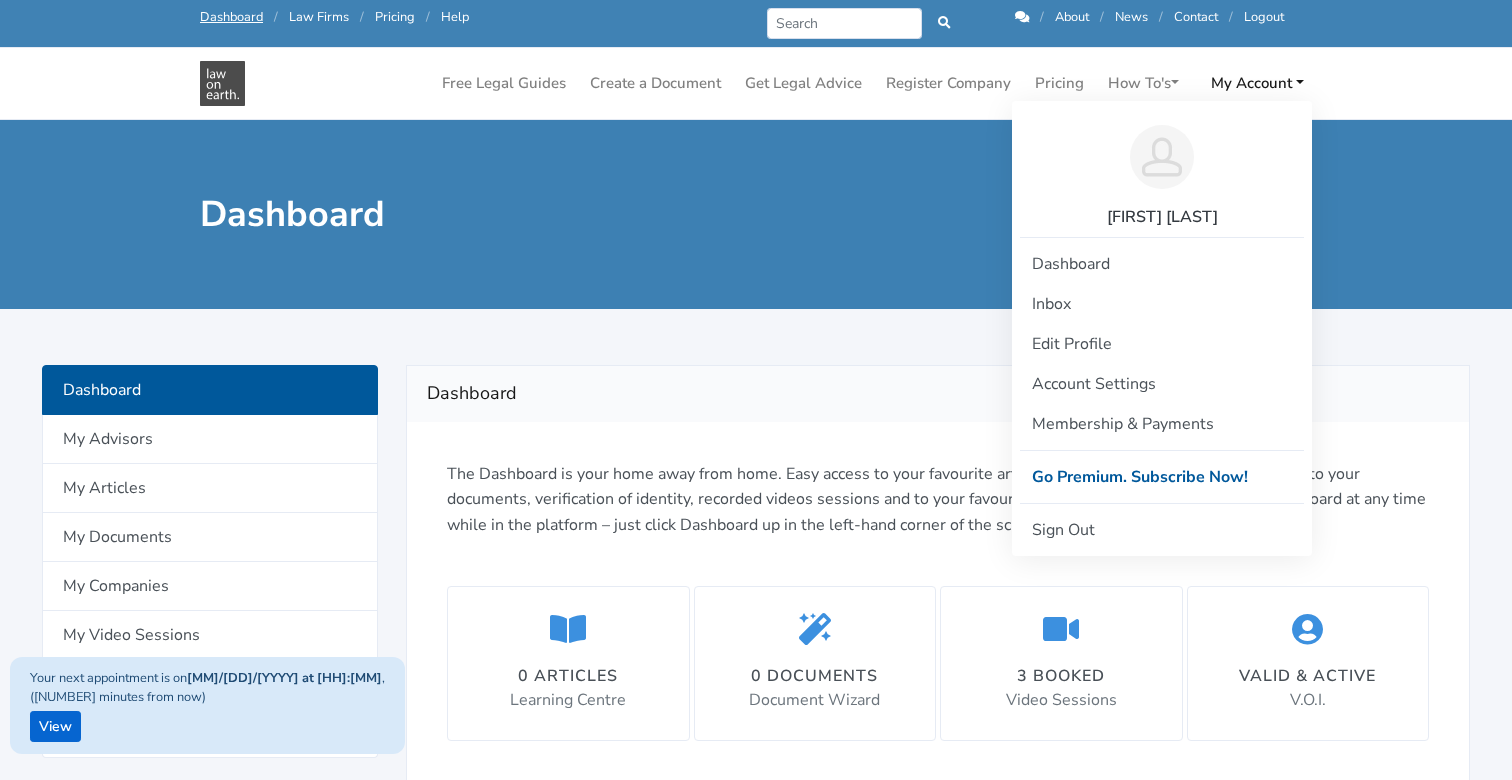 click on "My Account" at bounding box center [1257, 83] 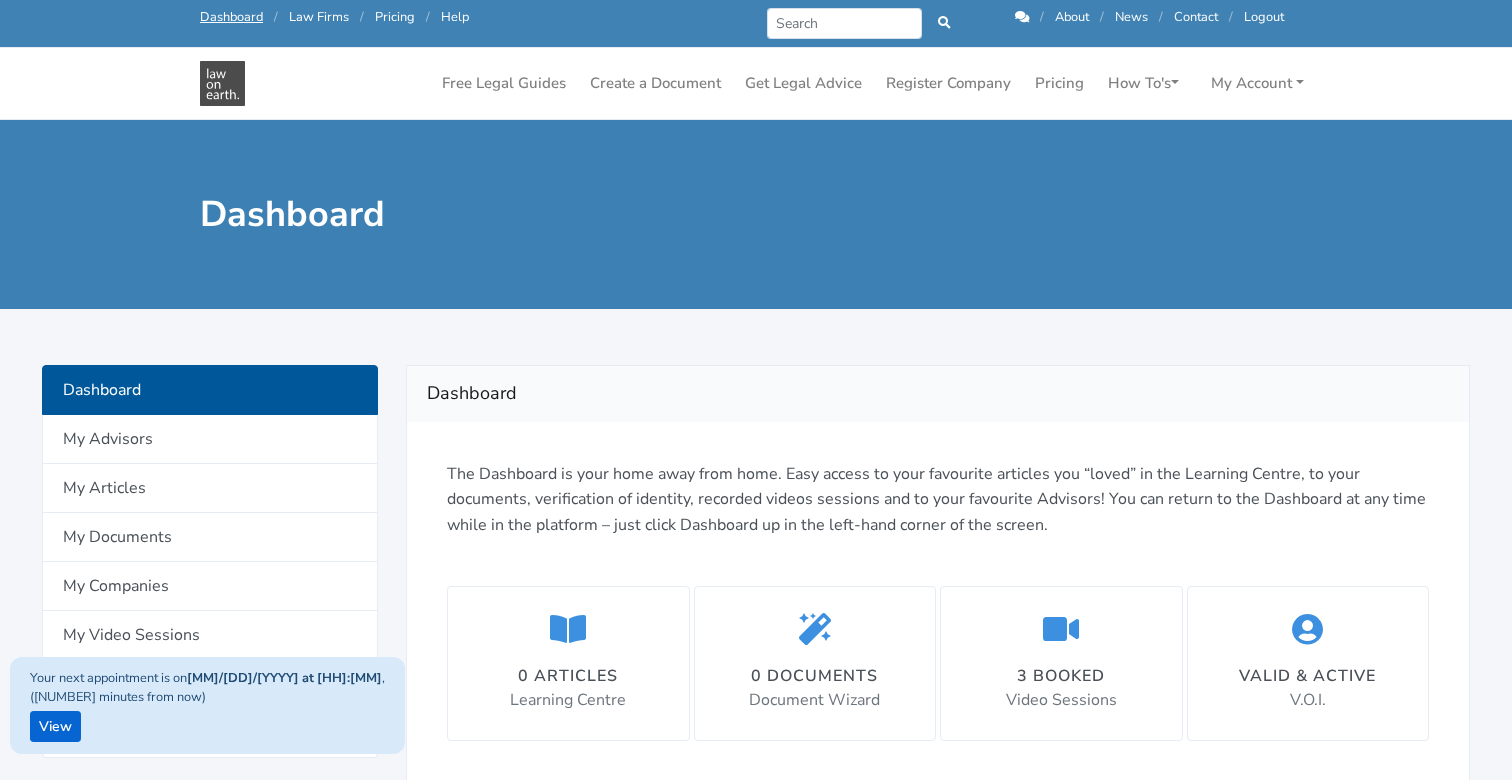 scroll, scrollTop: 0, scrollLeft: 0, axis: both 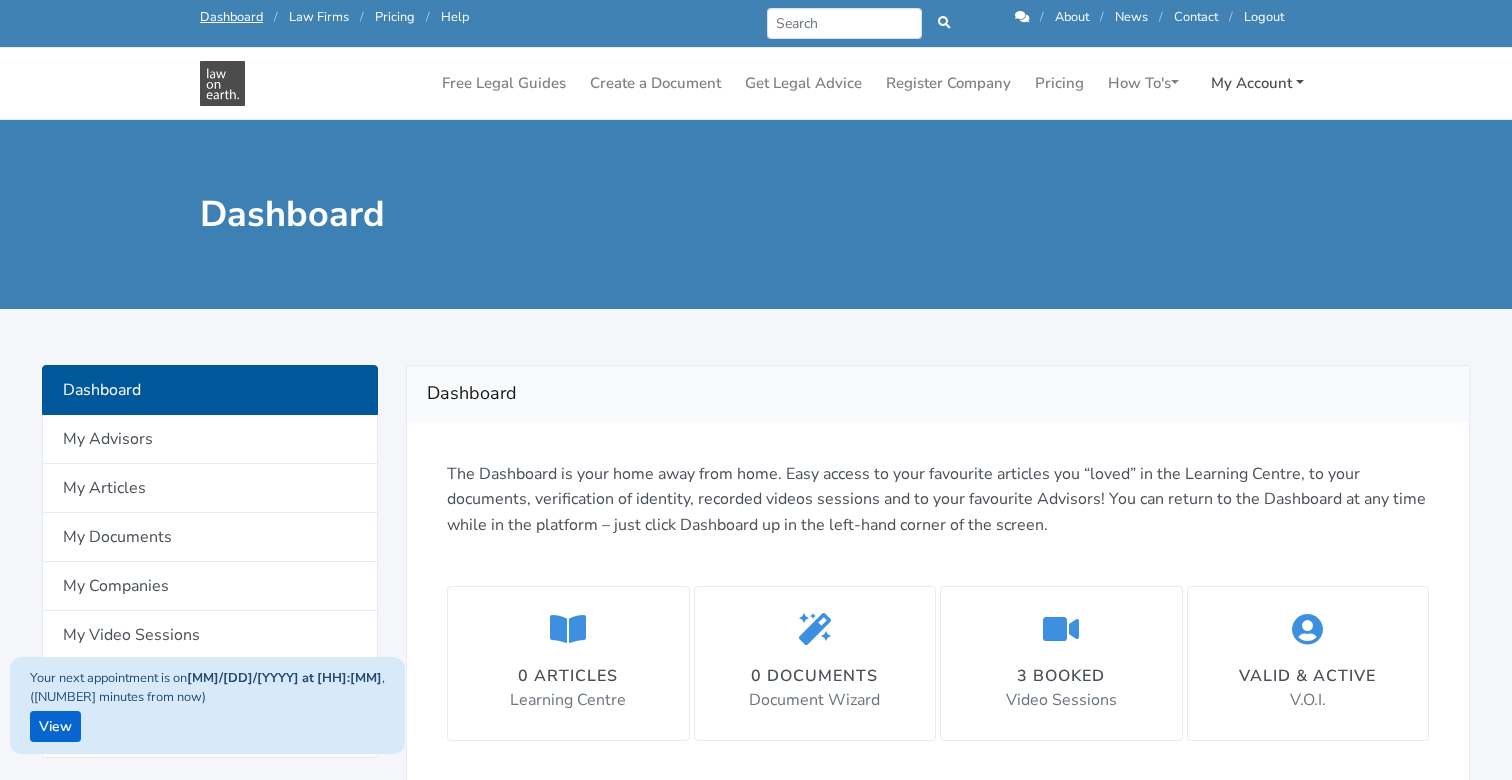 click on "My Account" at bounding box center (1257, 83) 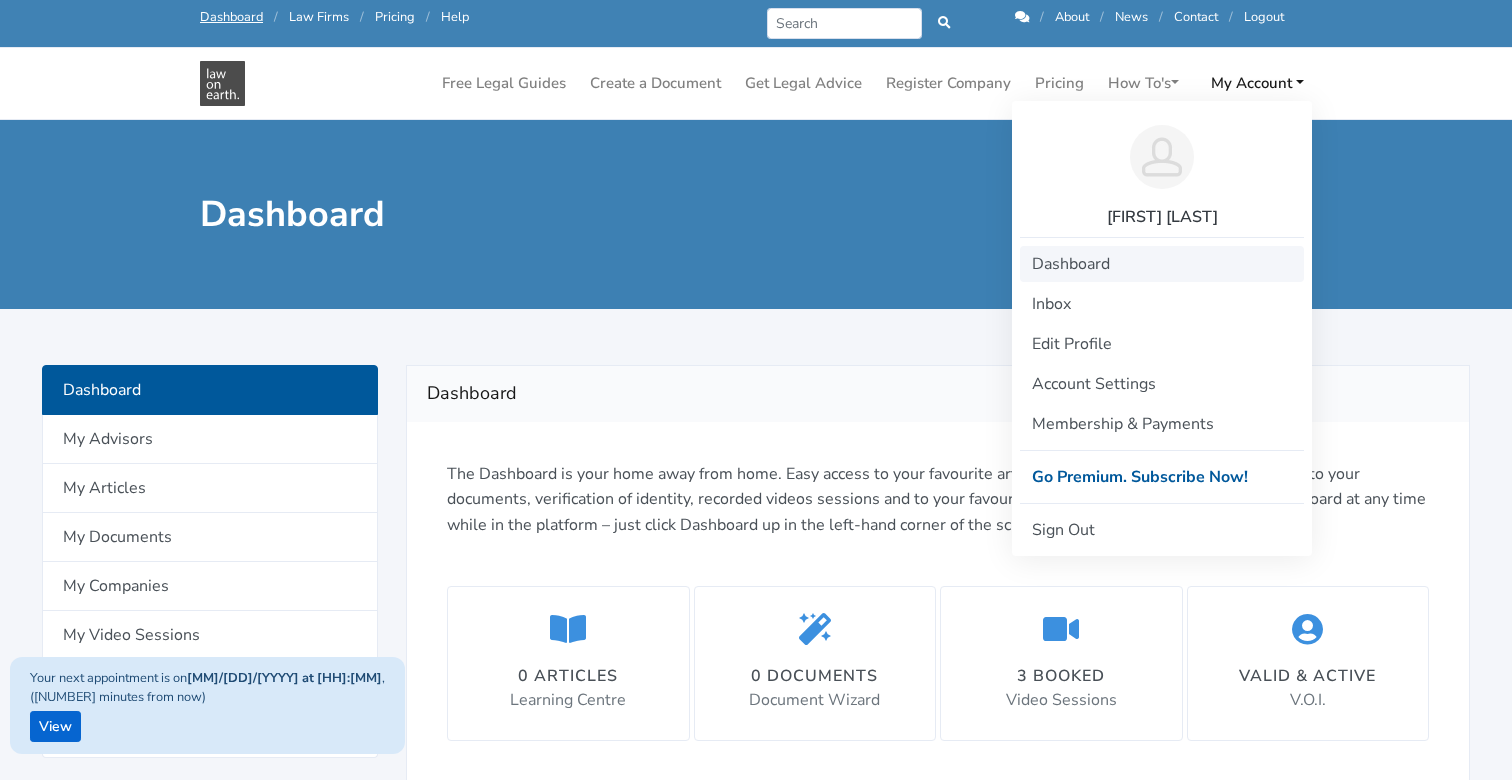 click on "Dashboard" at bounding box center [1162, 264] 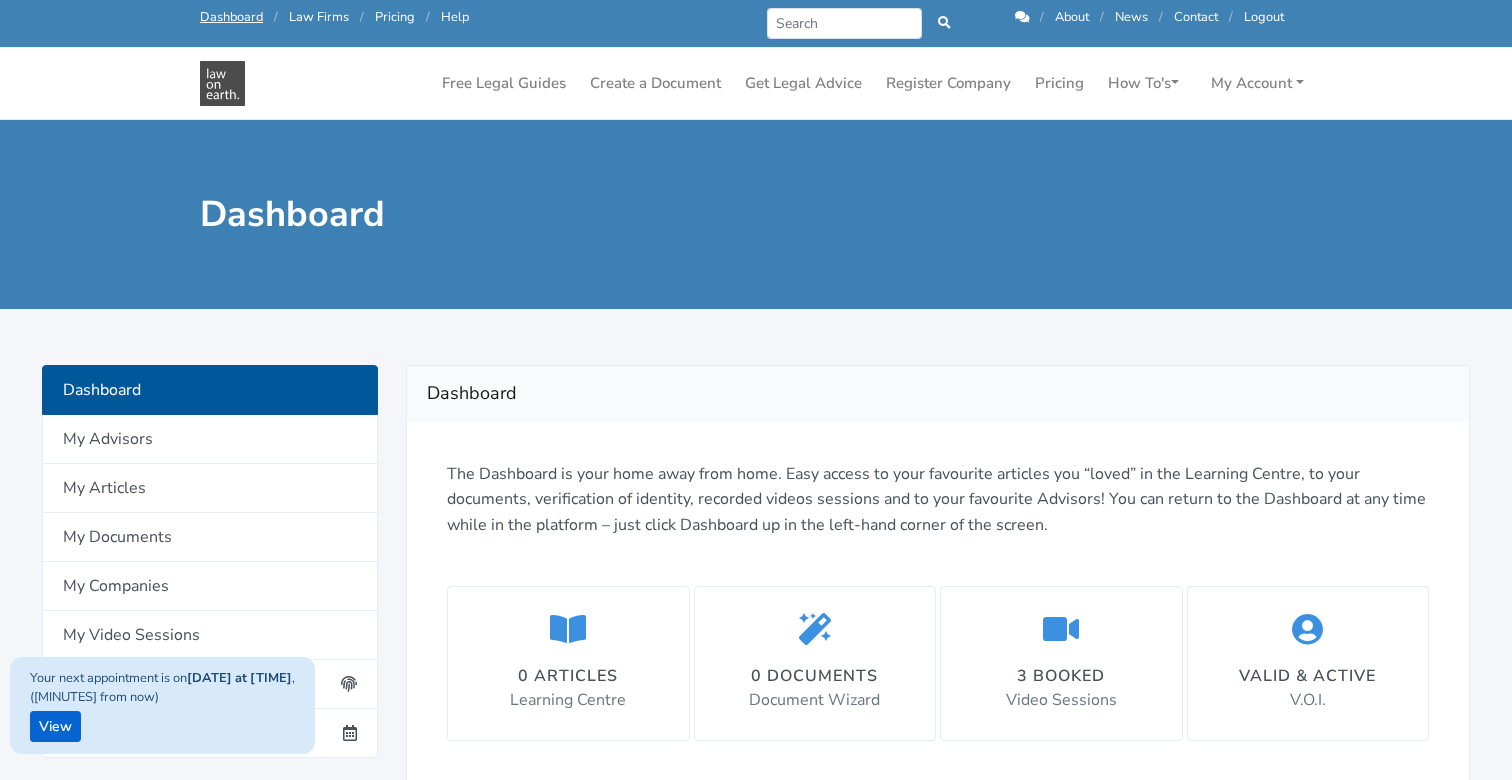 scroll, scrollTop: 0, scrollLeft: 0, axis: both 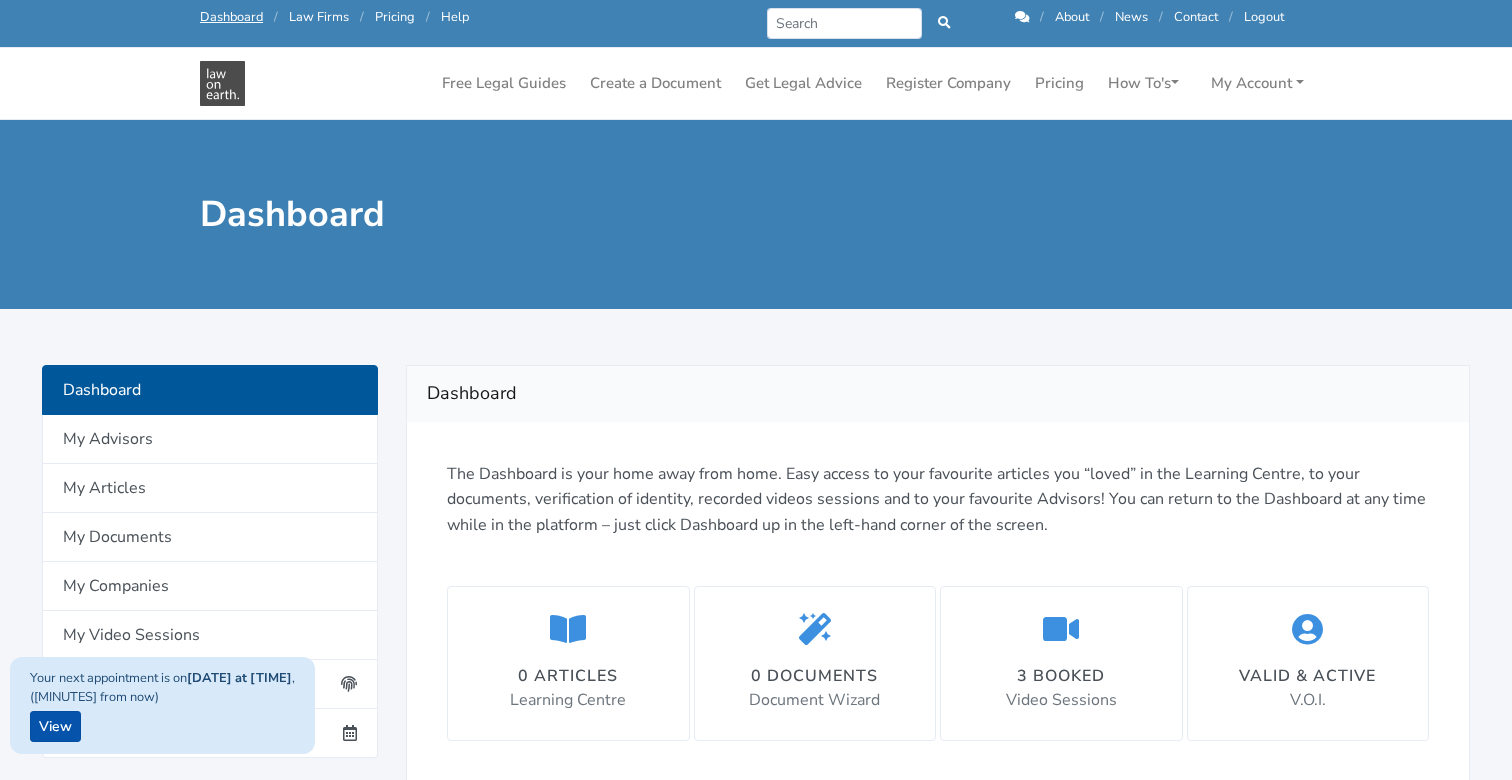 click on "View" at bounding box center [55, 726] 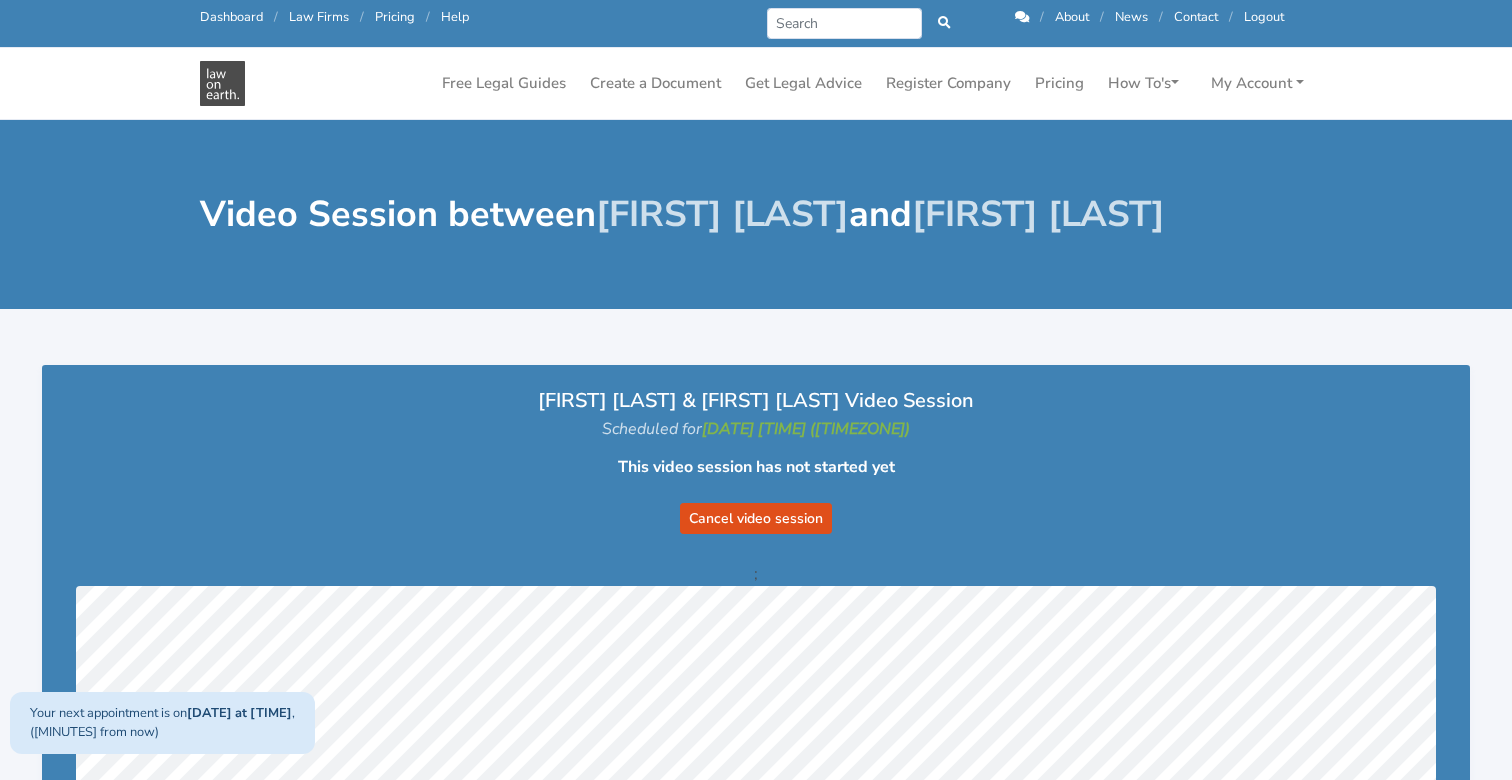 scroll, scrollTop: 0, scrollLeft: 0, axis: both 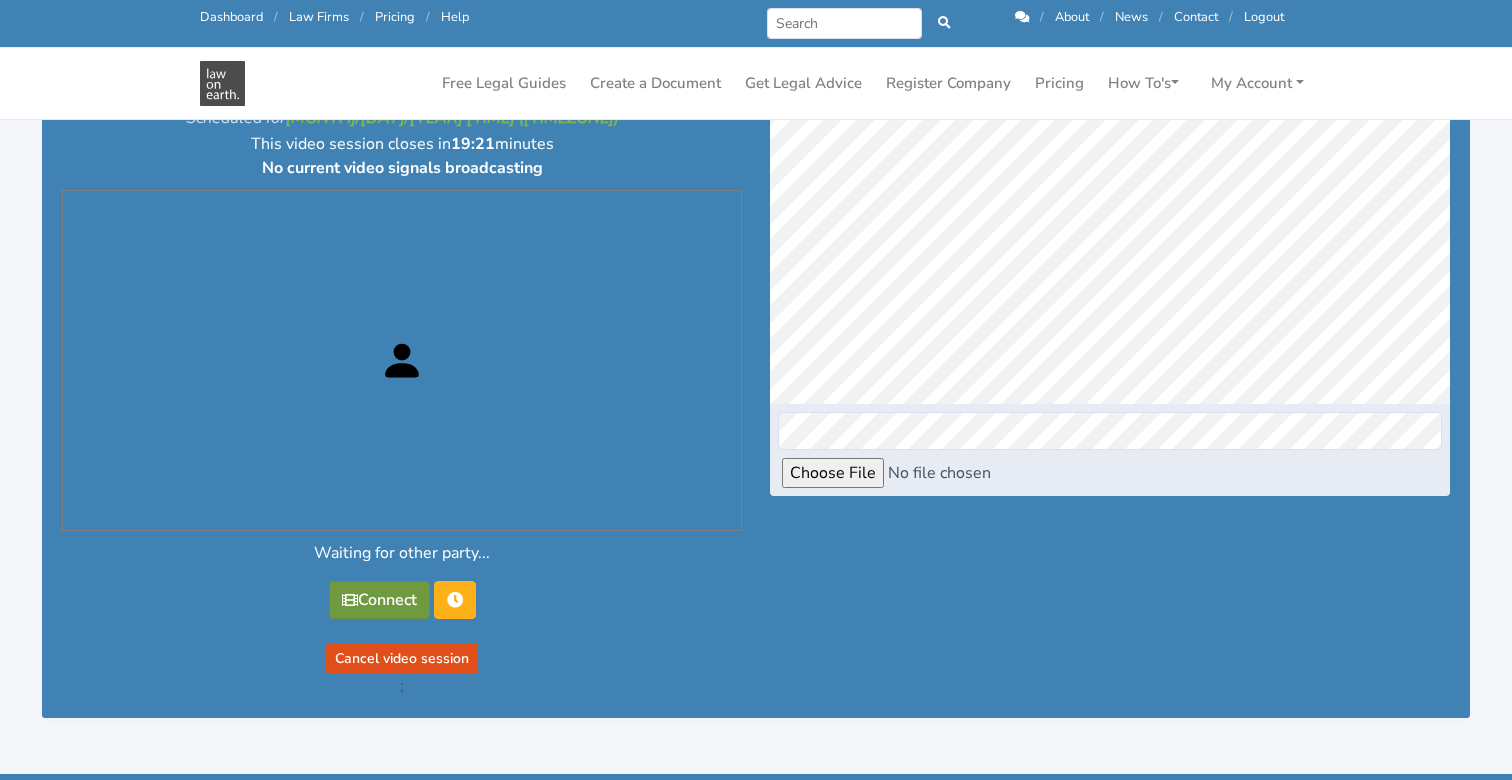 click on "Connect" at bounding box center [379, 600] 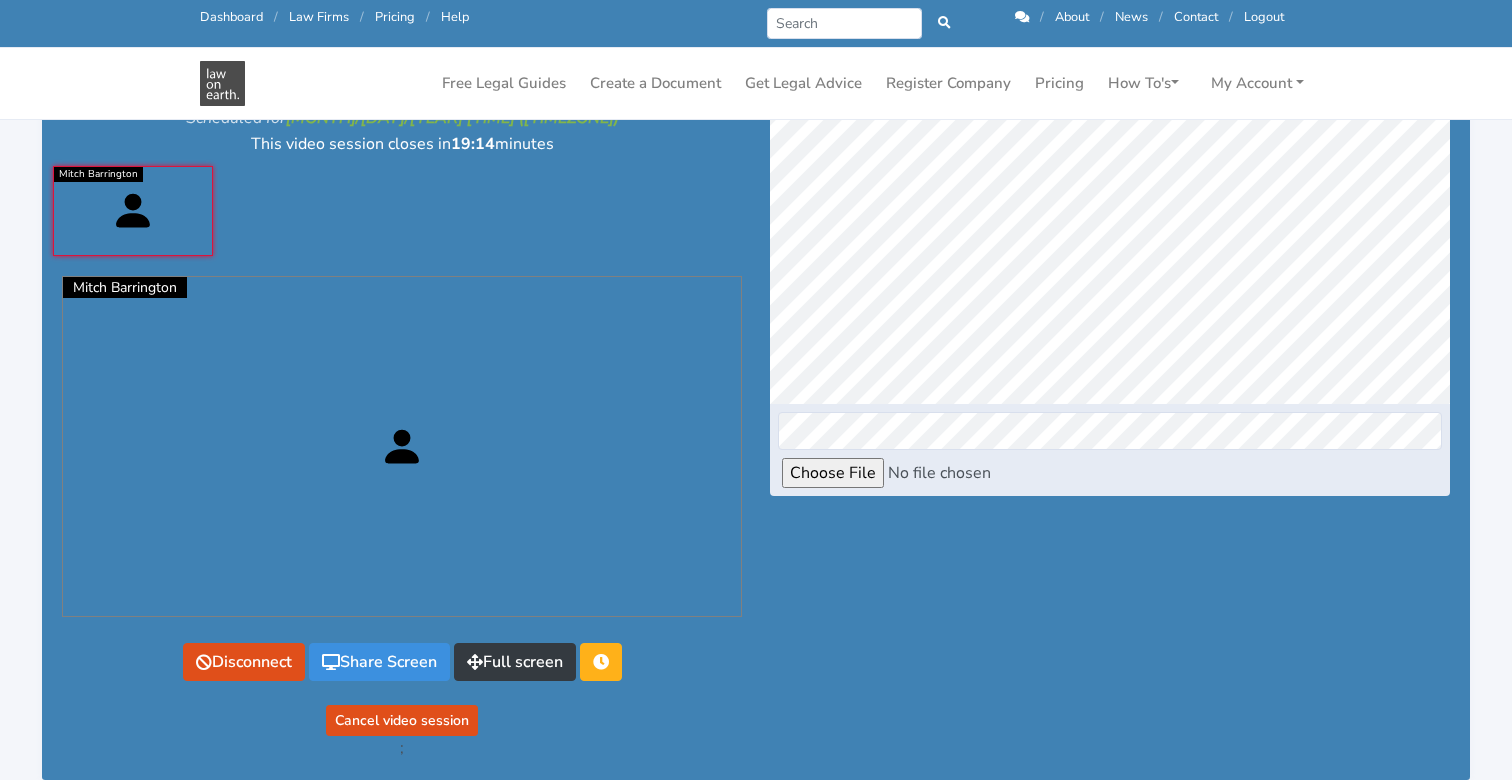 scroll, scrollTop: 52, scrollLeft: 0, axis: vertical 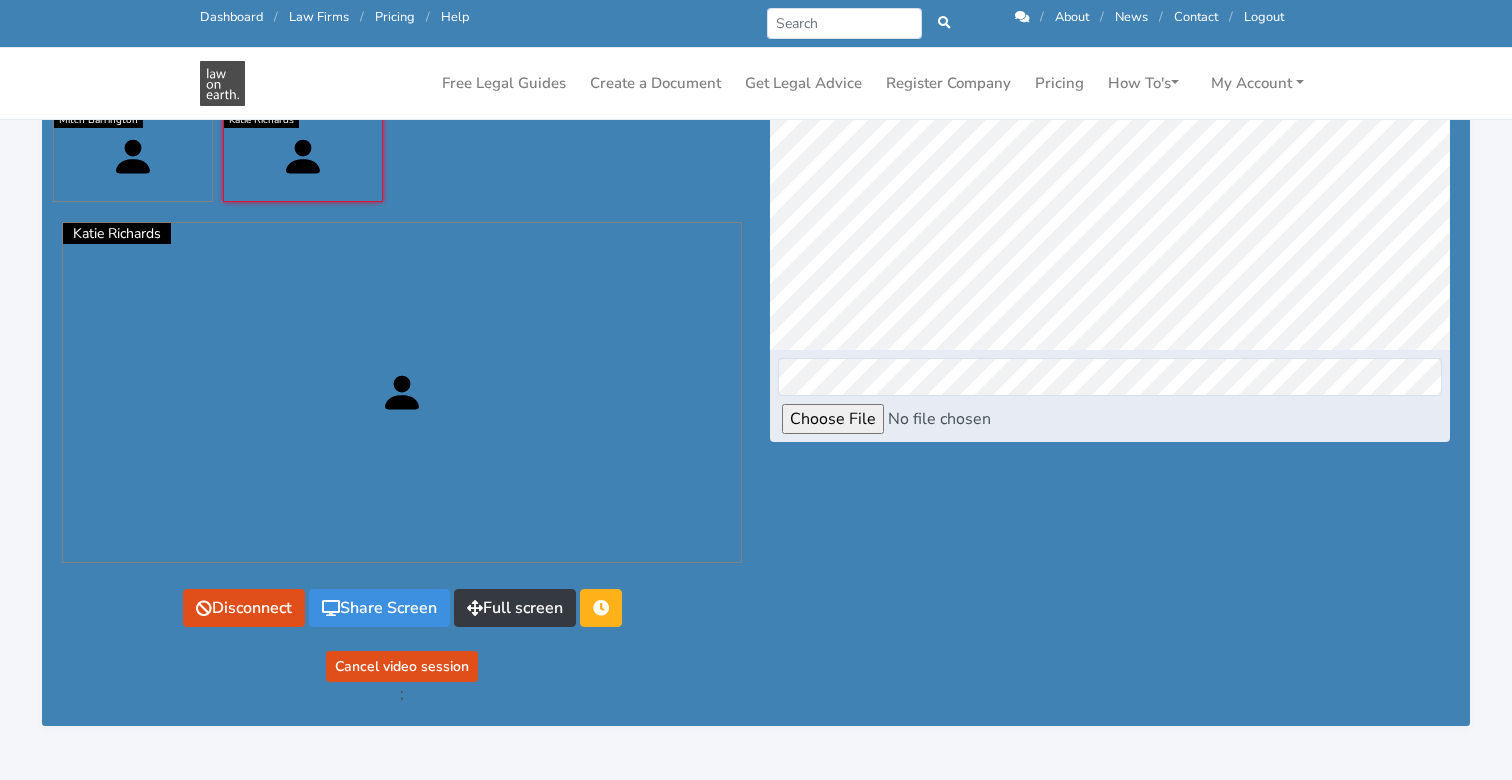 click at bounding box center (952, 419) 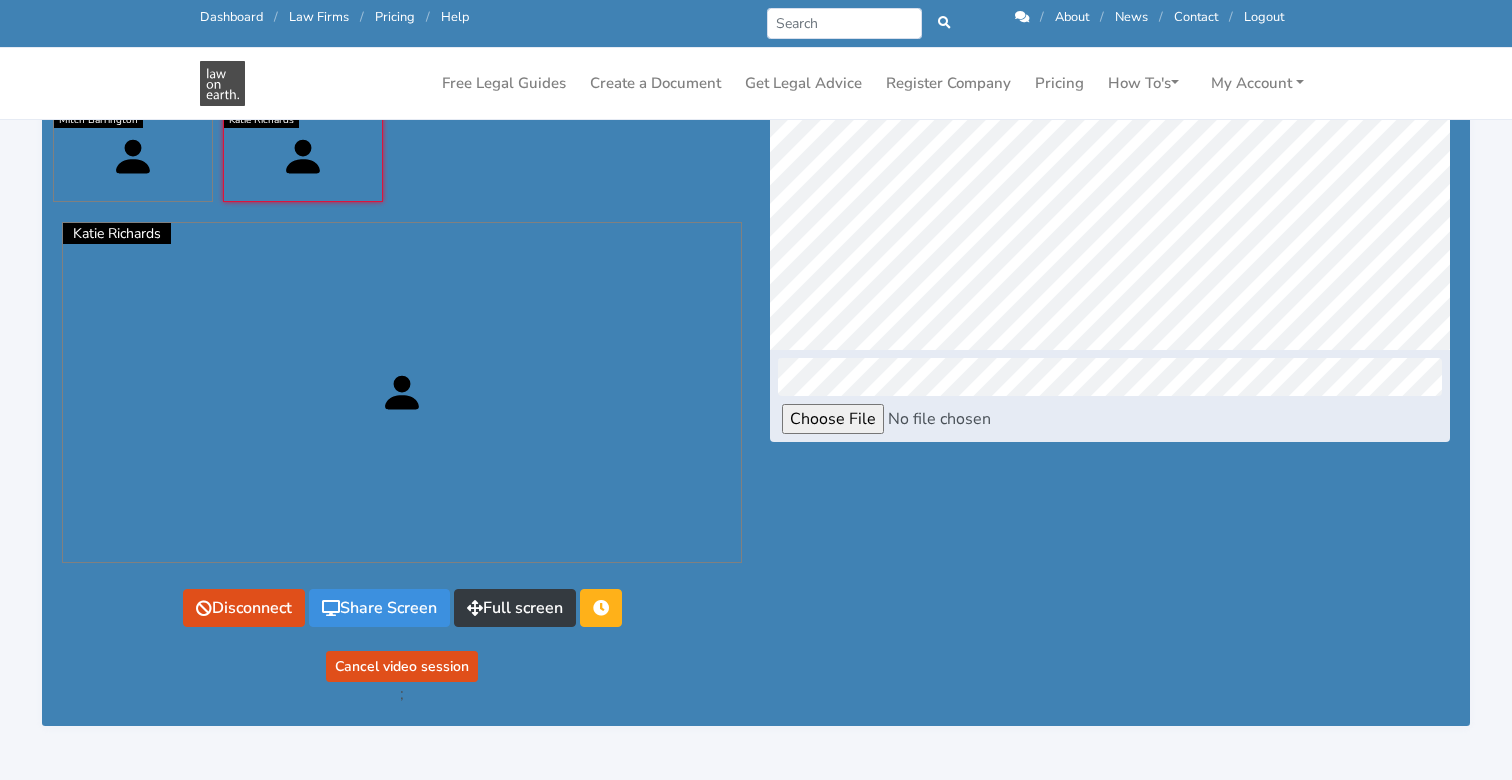 scroll, scrollTop: 222, scrollLeft: 0, axis: vertical 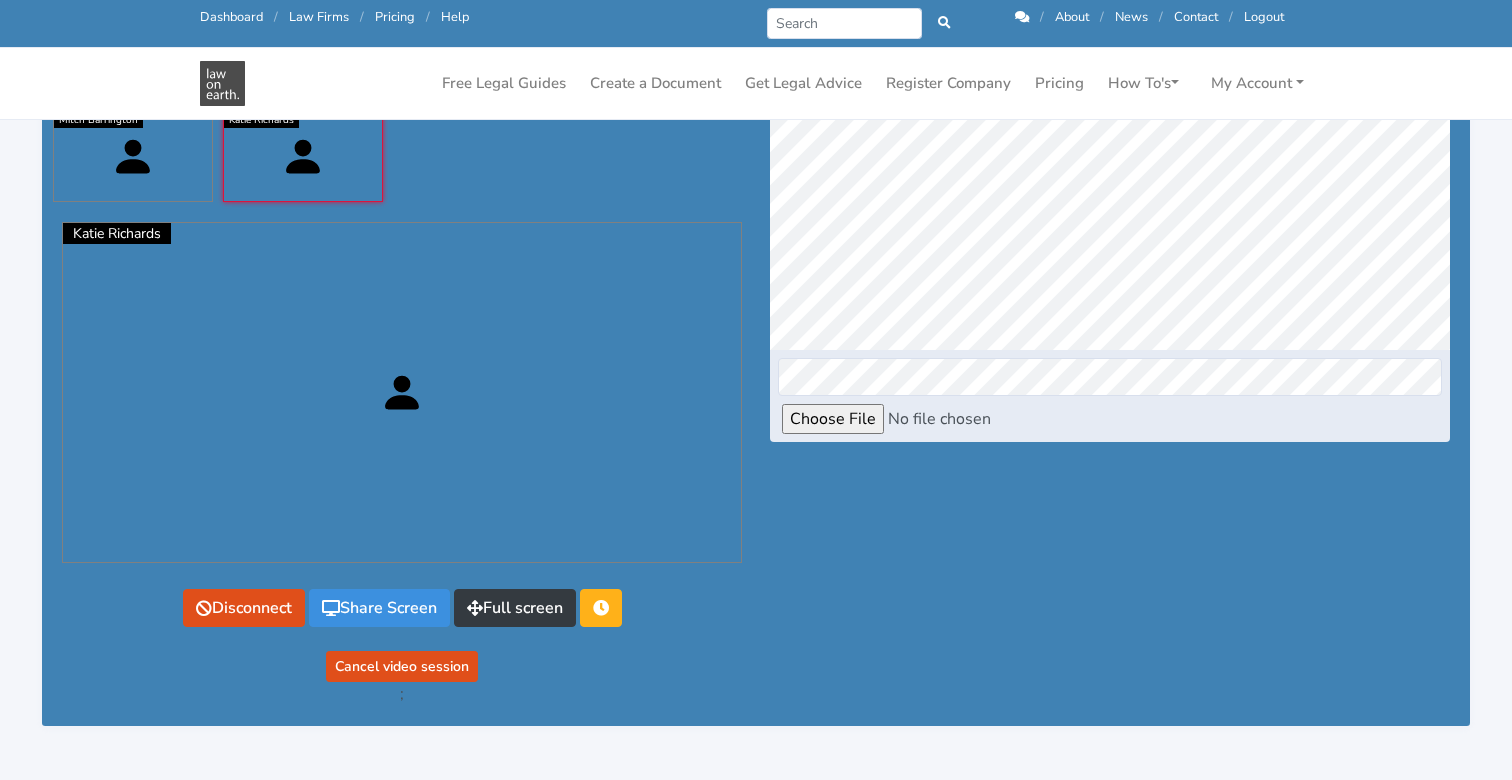click at bounding box center [952, 419] 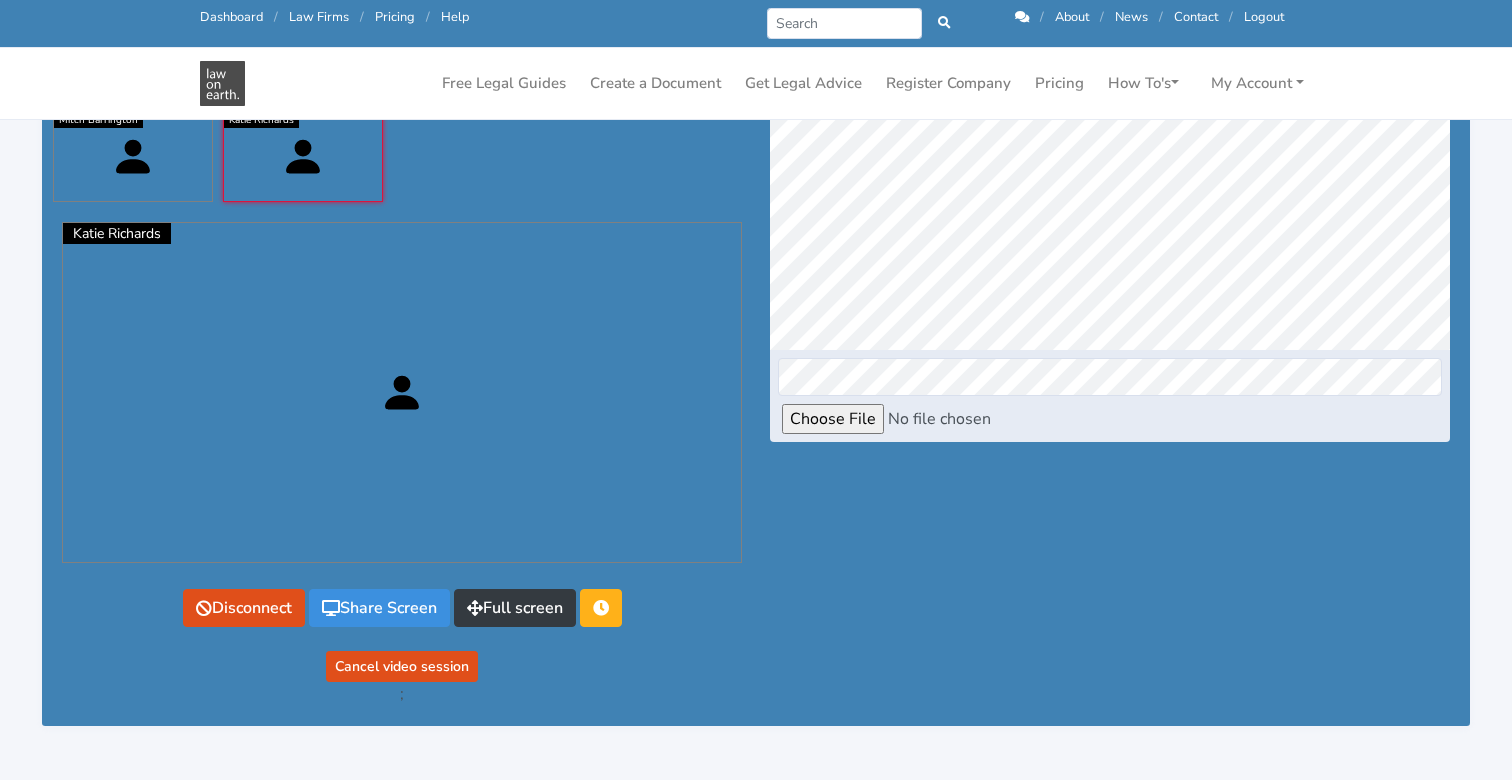 type on "C:\fakepath\form-1-version-3-statutory-declaration-form-word-version-2.docx" 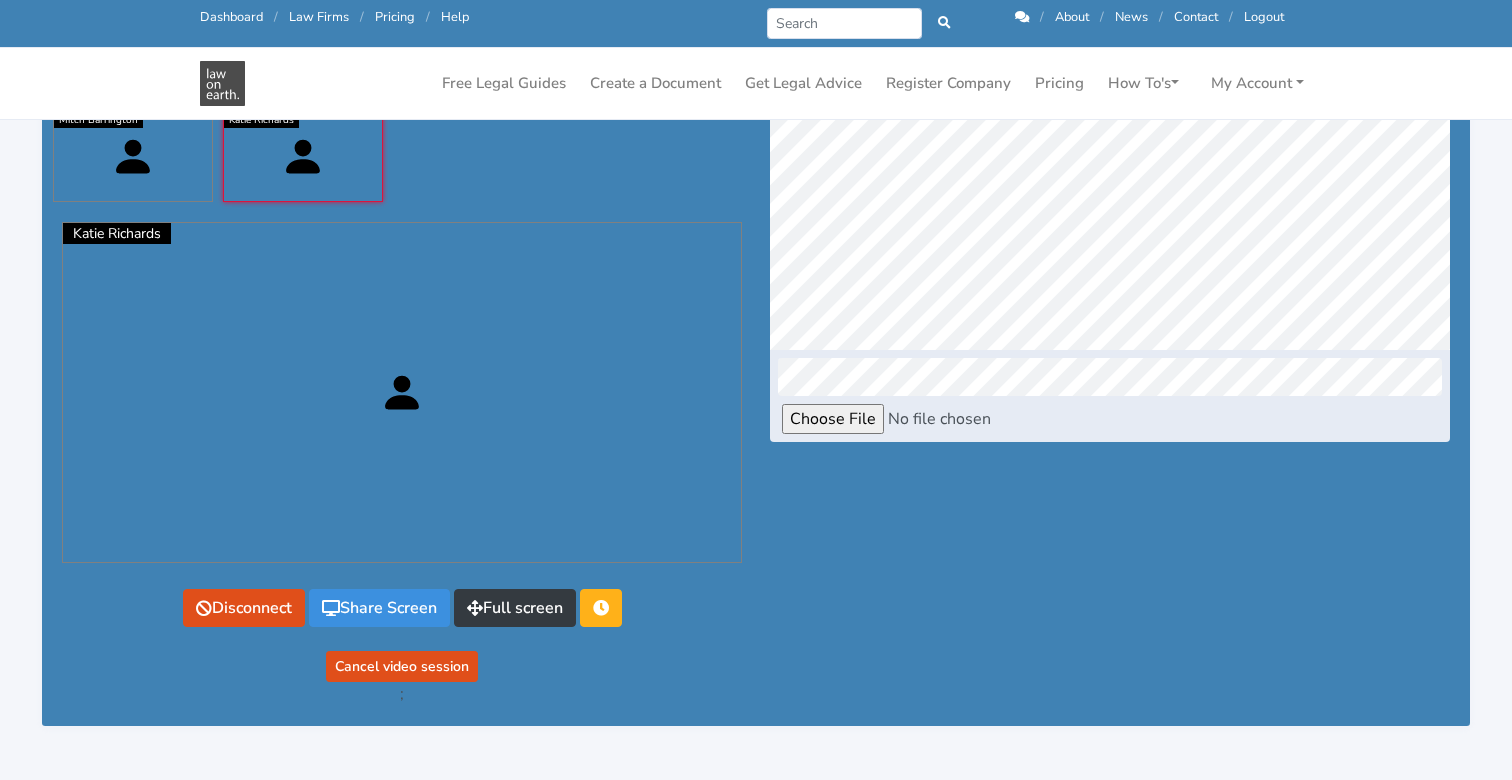 scroll, scrollTop: 346, scrollLeft: 0, axis: vertical 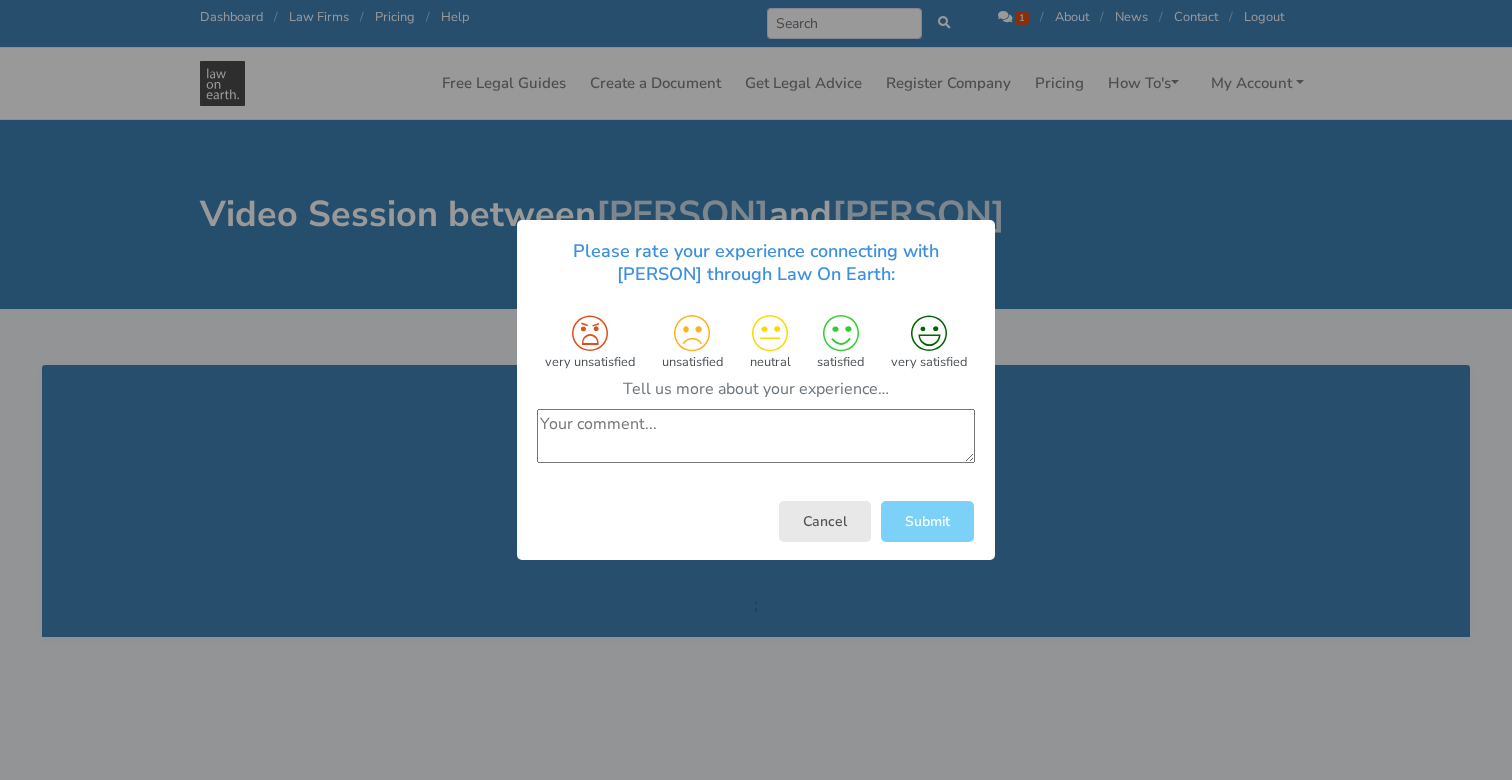 click on "Cancel" at bounding box center [825, 521] 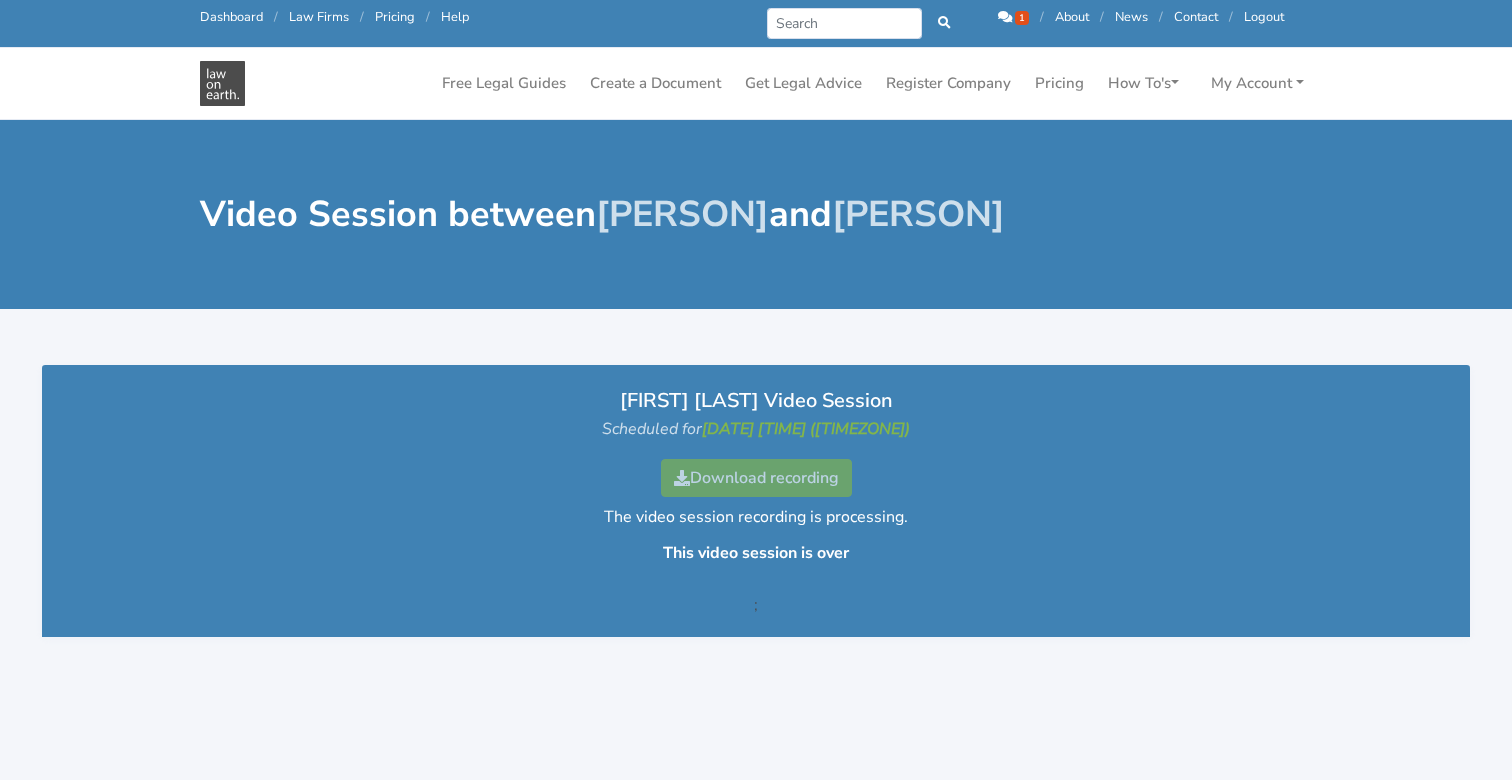 scroll, scrollTop: 0, scrollLeft: 0, axis: both 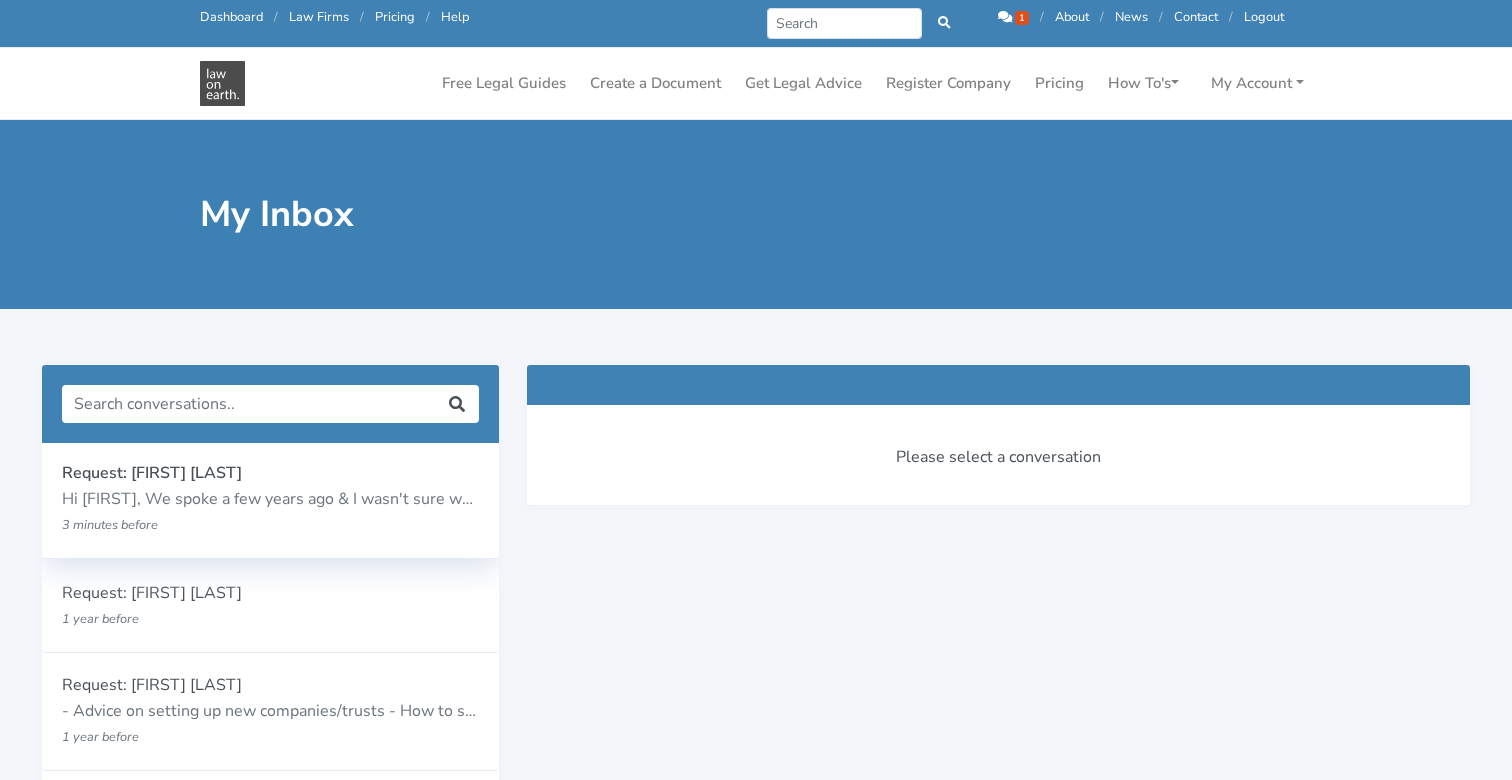 click on "3 minutes before" at bounding box center [233, 525] 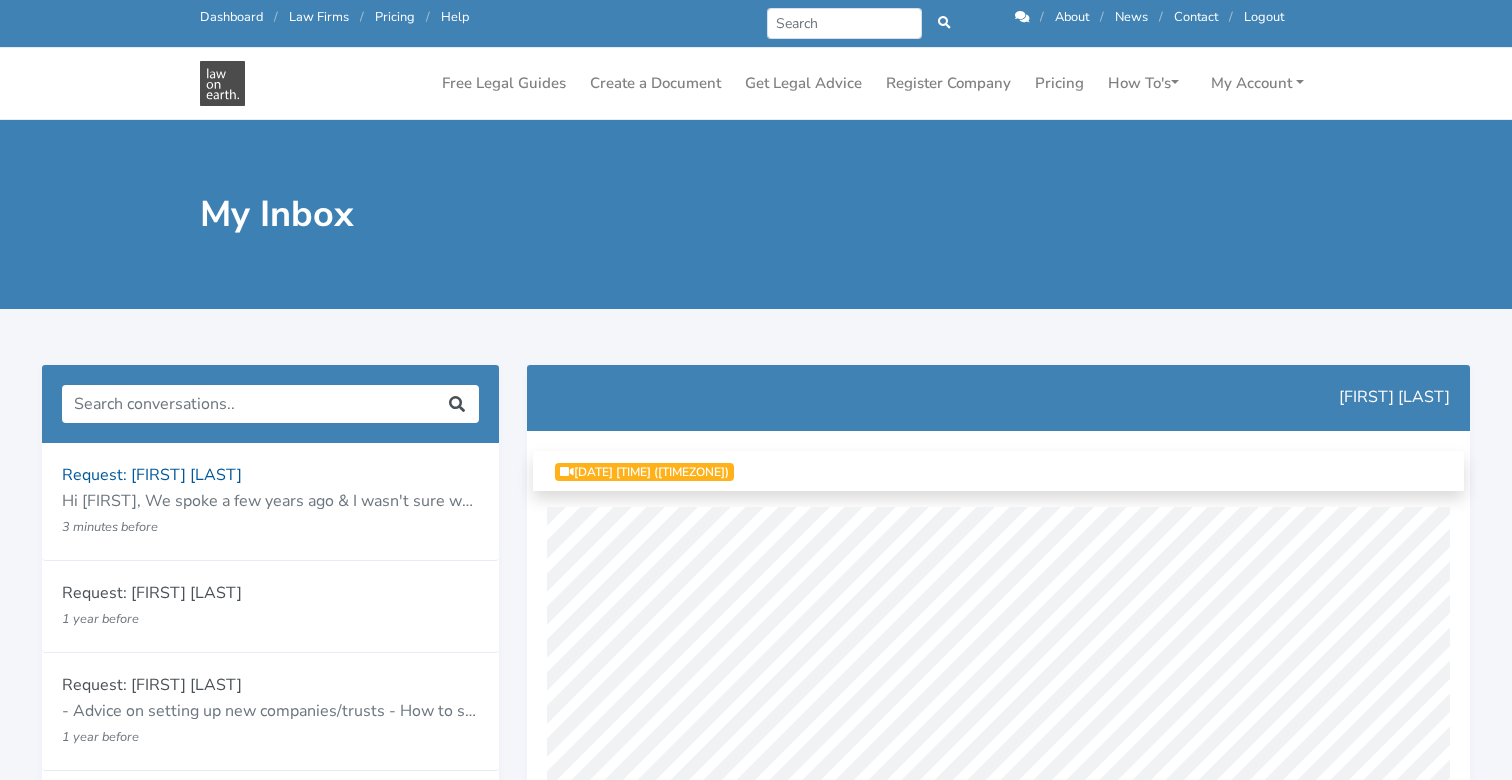 scroll, scrollTop: 0, scrollLeft: 0, axis: both 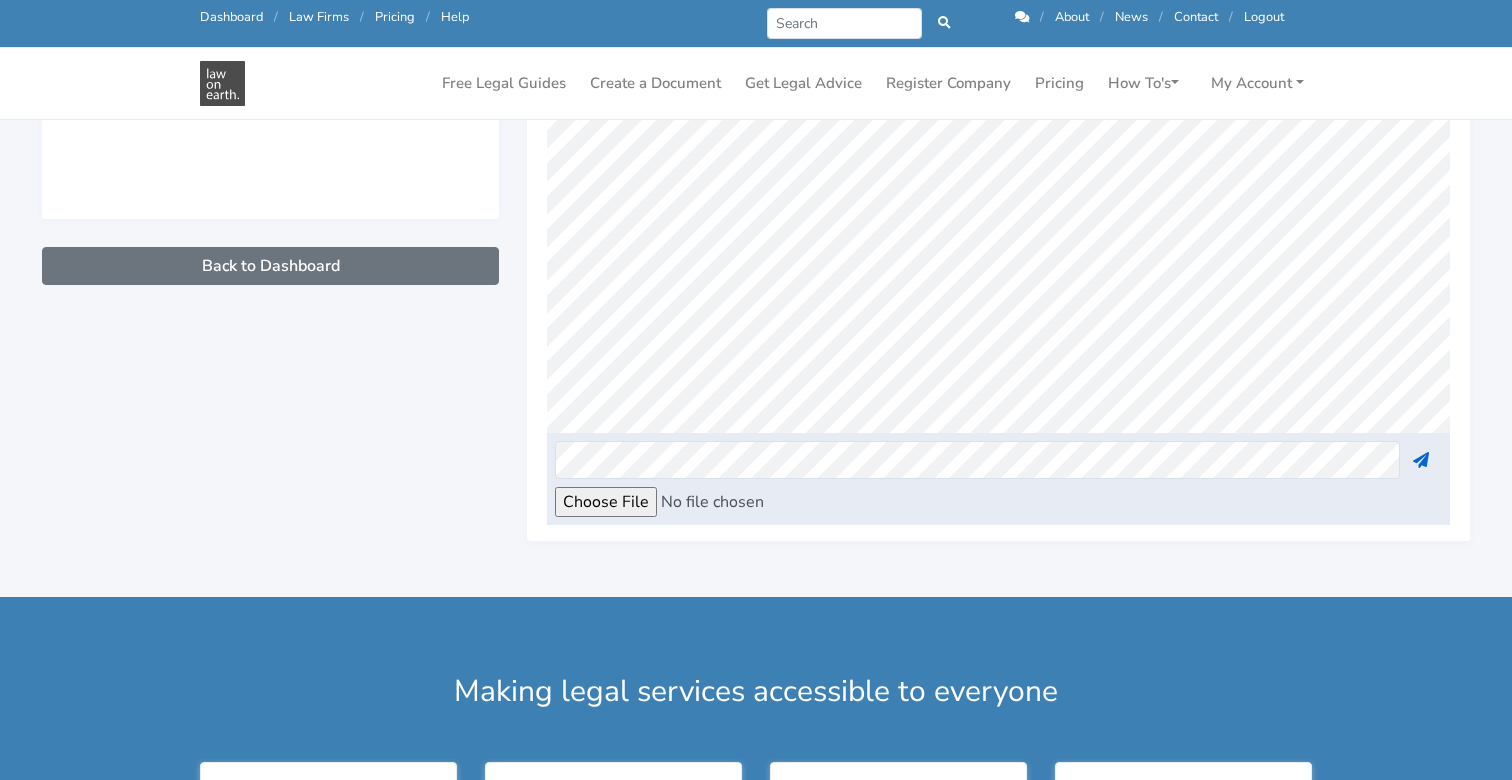 click on "Call us: 1300 66 46 88
Dashboard
/
Law Firms
/
Pricing
/
Help
Prev
Next
/
About   /
News   /
Contact /" at bounding box center (756, 23) 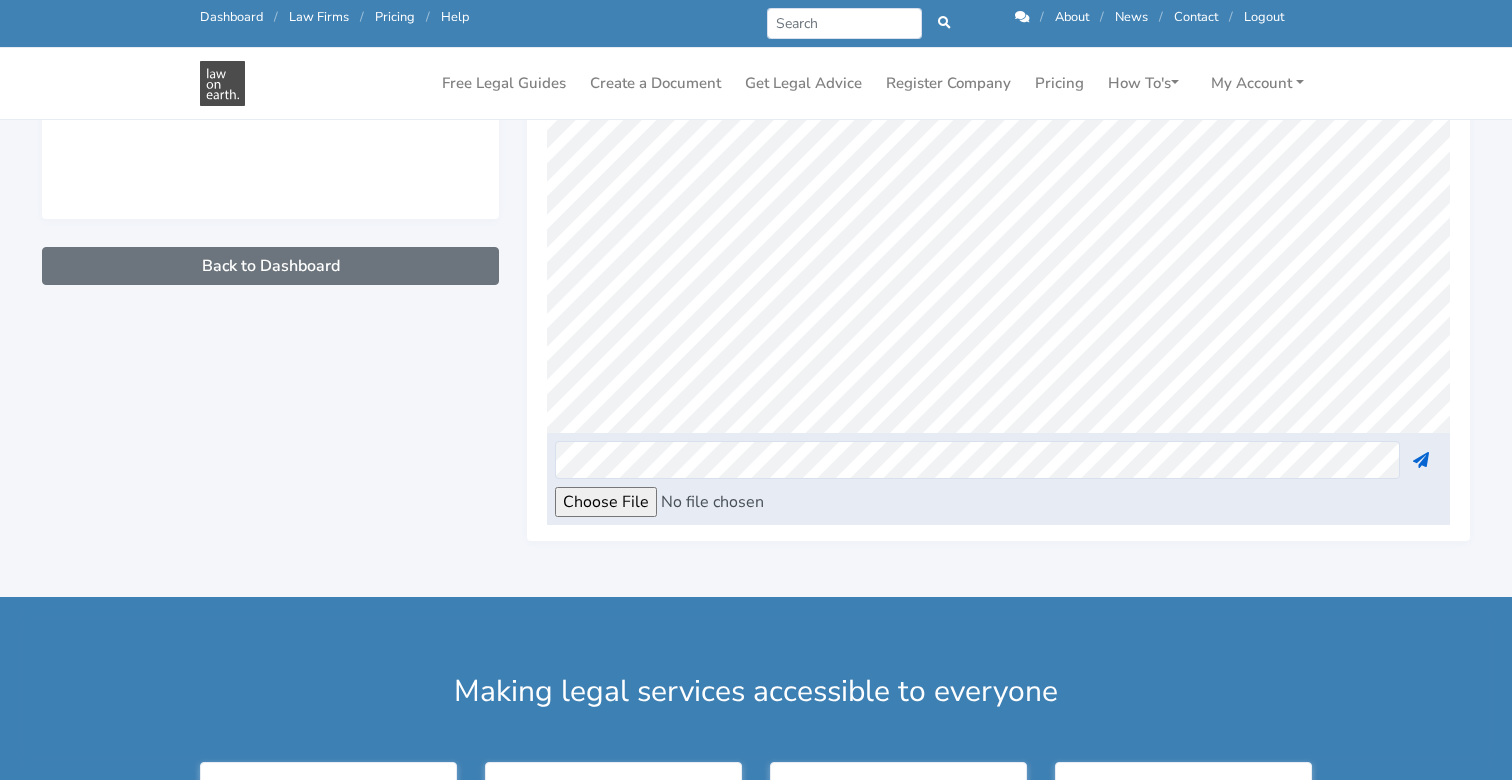 scroll, scrollTop: 92, scrollLeft: 0, axis: vertical 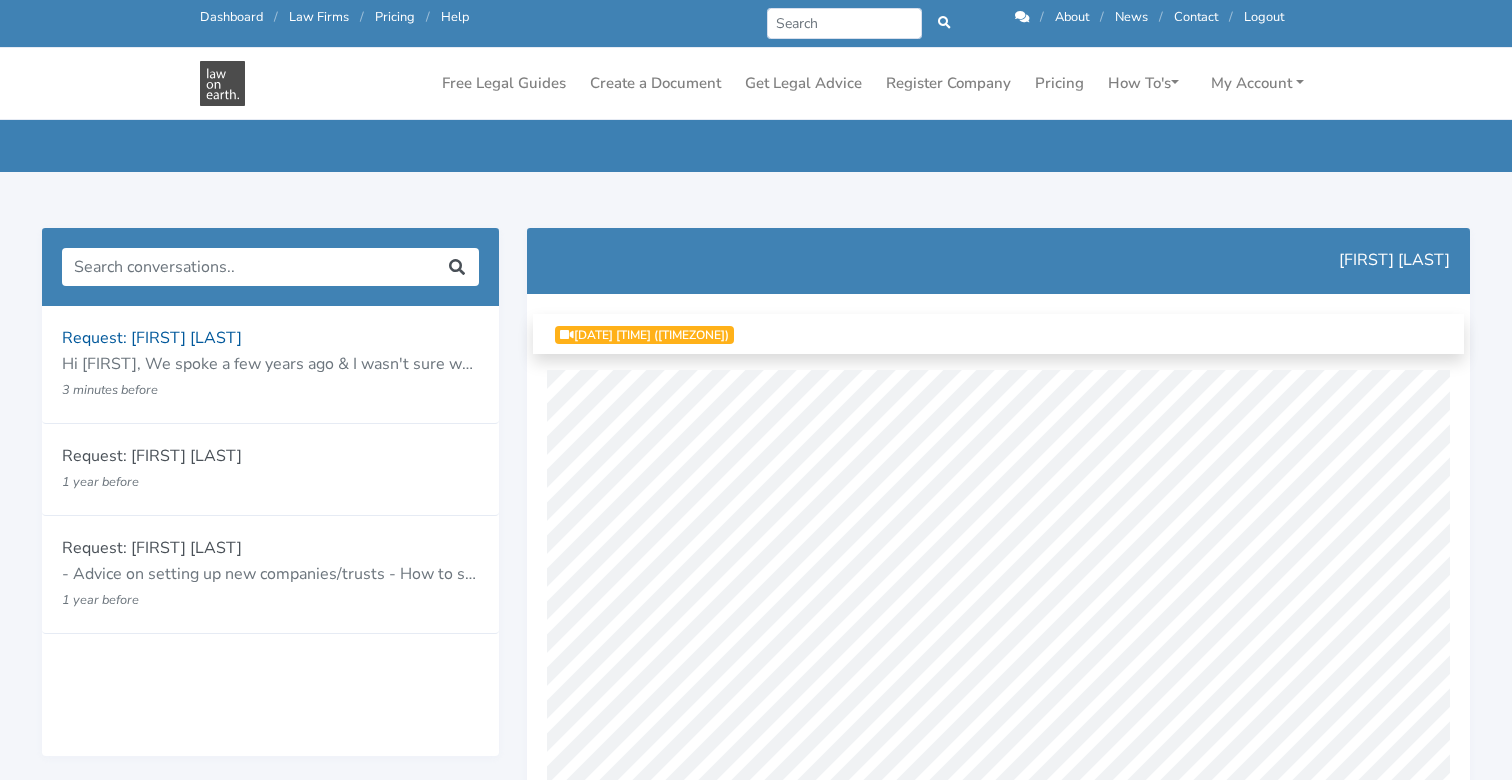 click at bounding box center [1023, 17] 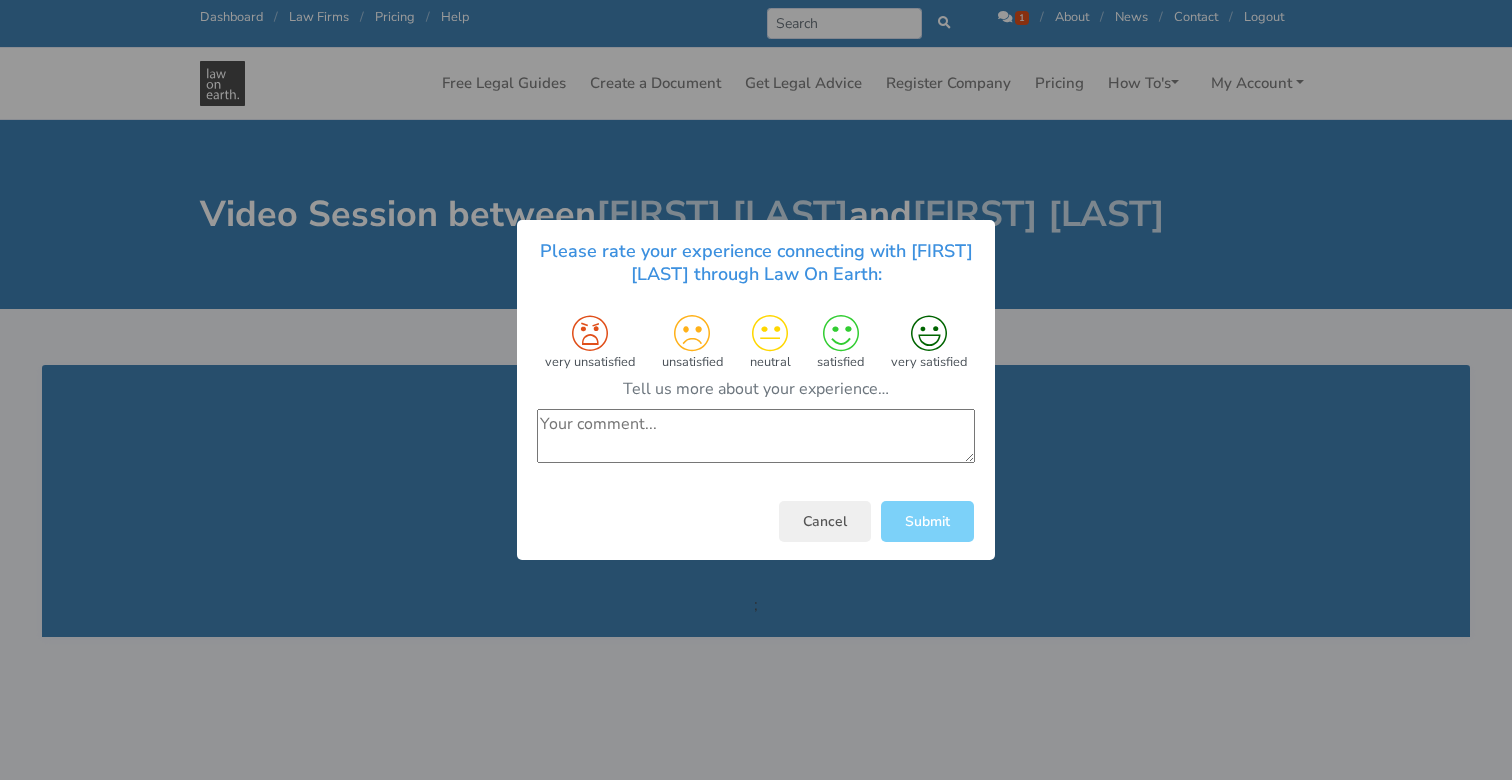 scroll, scrollTop: 0, scrollLeft: 0, axis: both 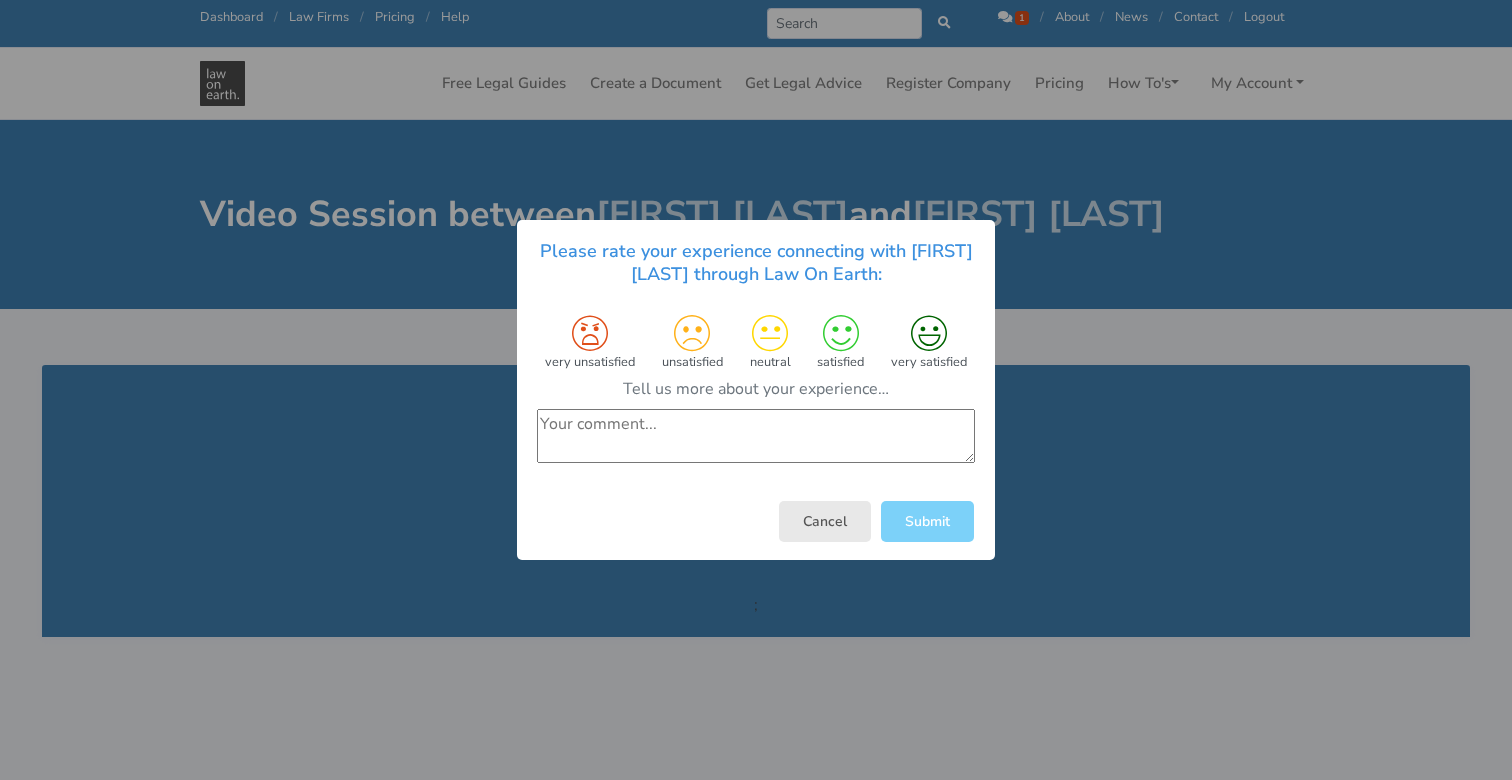 click on "Cancel" at bounding box center [825, 521] 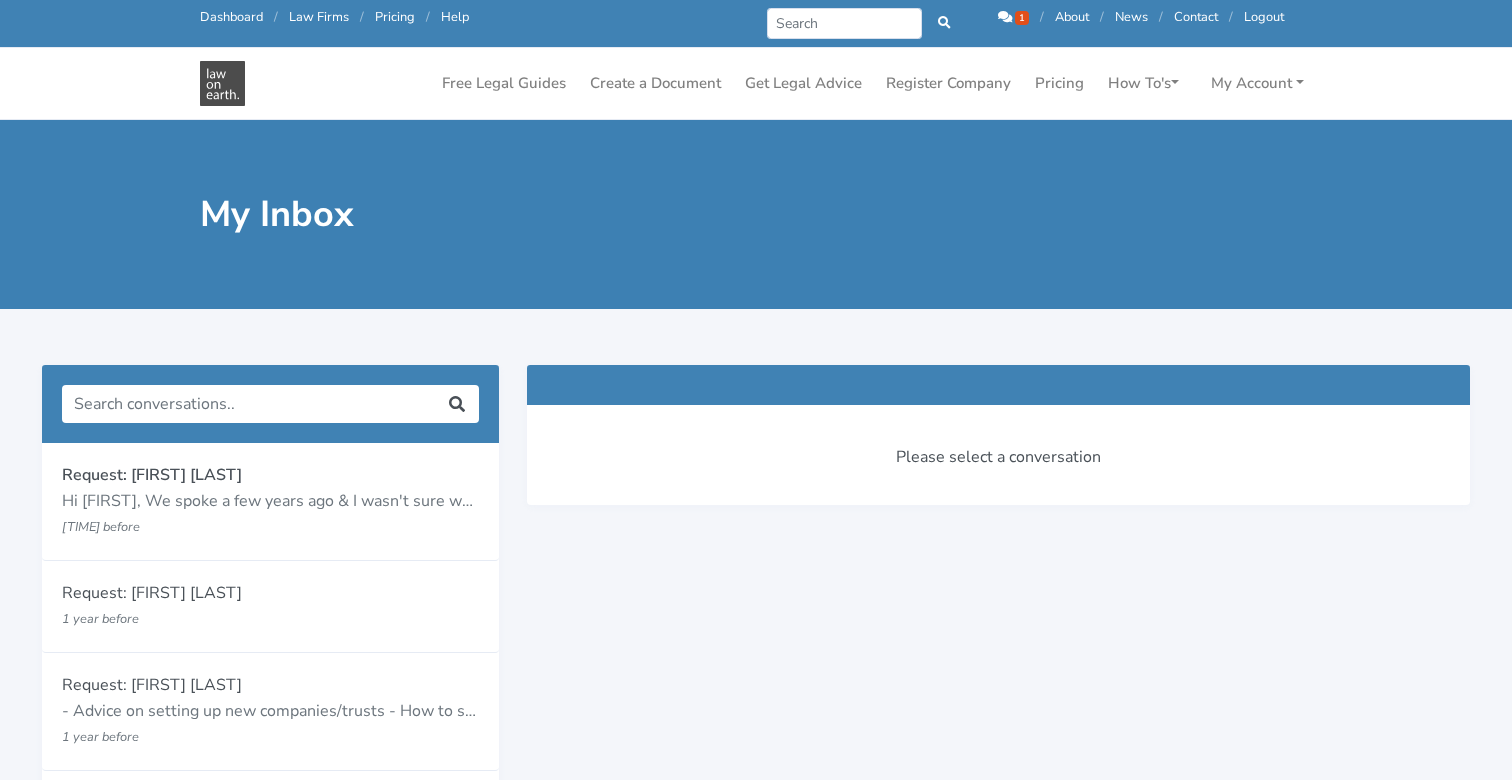 scroll, scrollTop: 0, scrollLeft: 0, axis: both 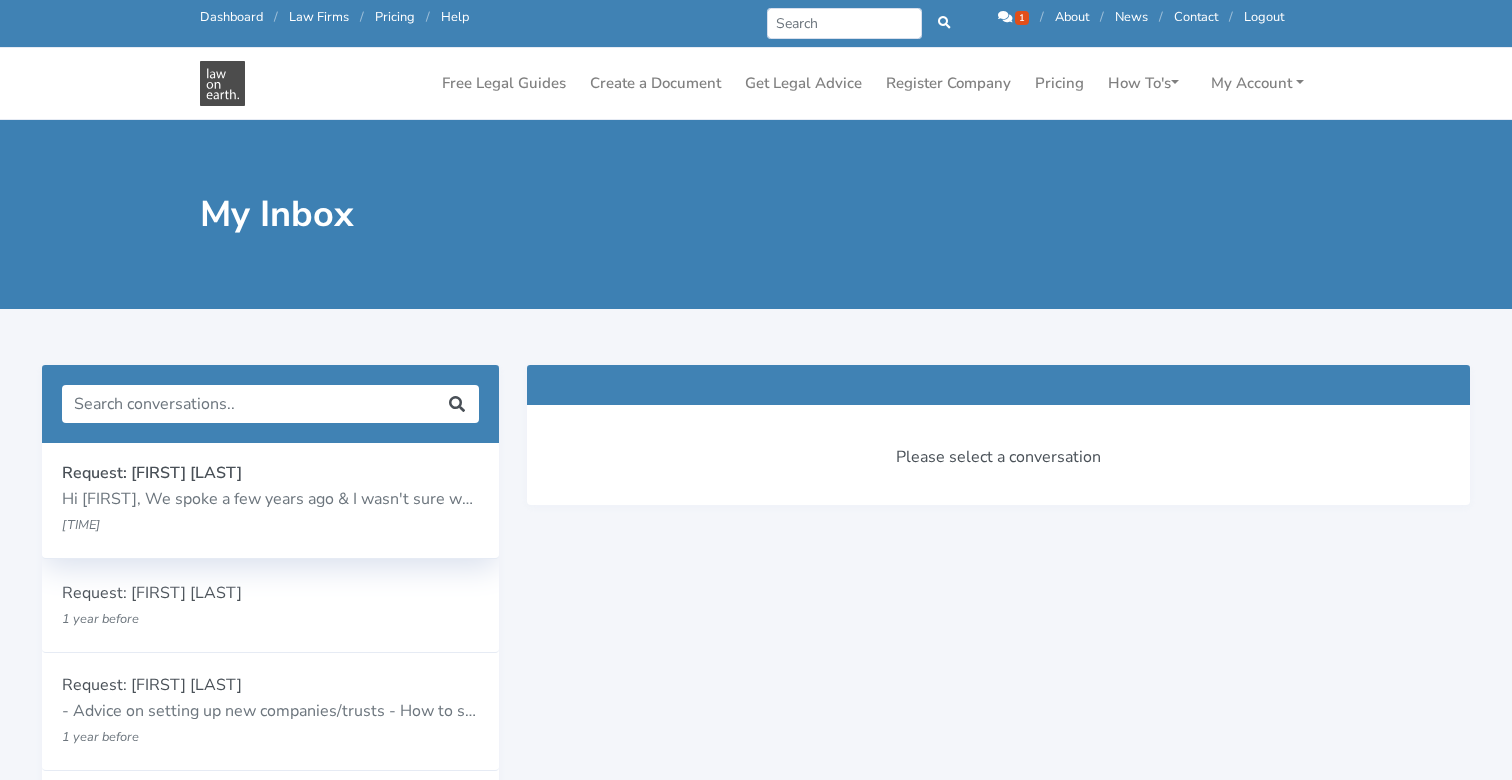 click on "Hi [FIRST], We spoke a few years ago & I wasn't sure whether you were still active here on LOE but figured it's worth a try.
I want to gift some money to my wife for a property purchase so I'm chasing advice on preparing a Statutory Declaration, Deed of Gift and/or any other relevant documents to ensure the gift is legally sound." at bounding box center (270, 500) 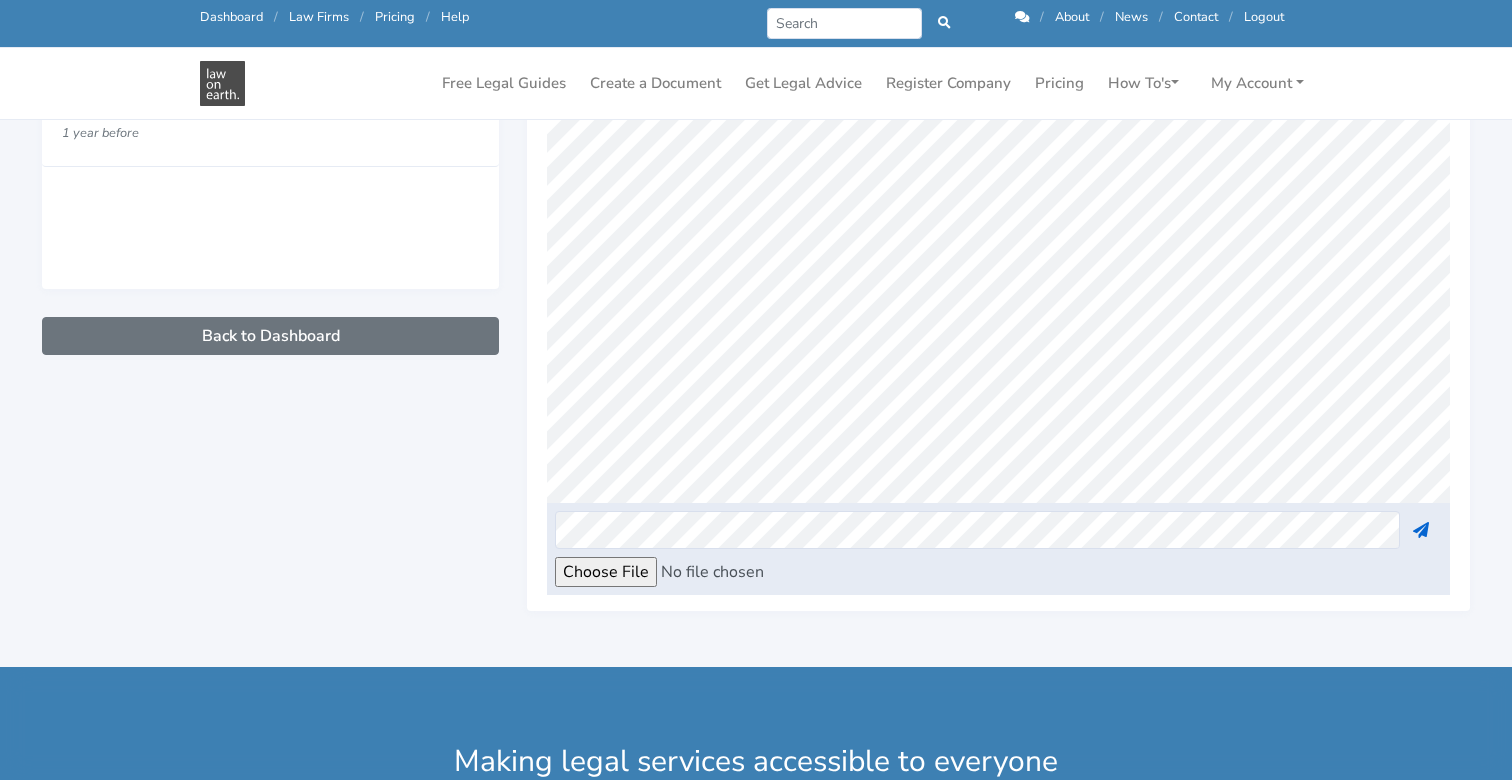 scroll, scrollTop: 493, scrollLeft: 0, axis: vertical 